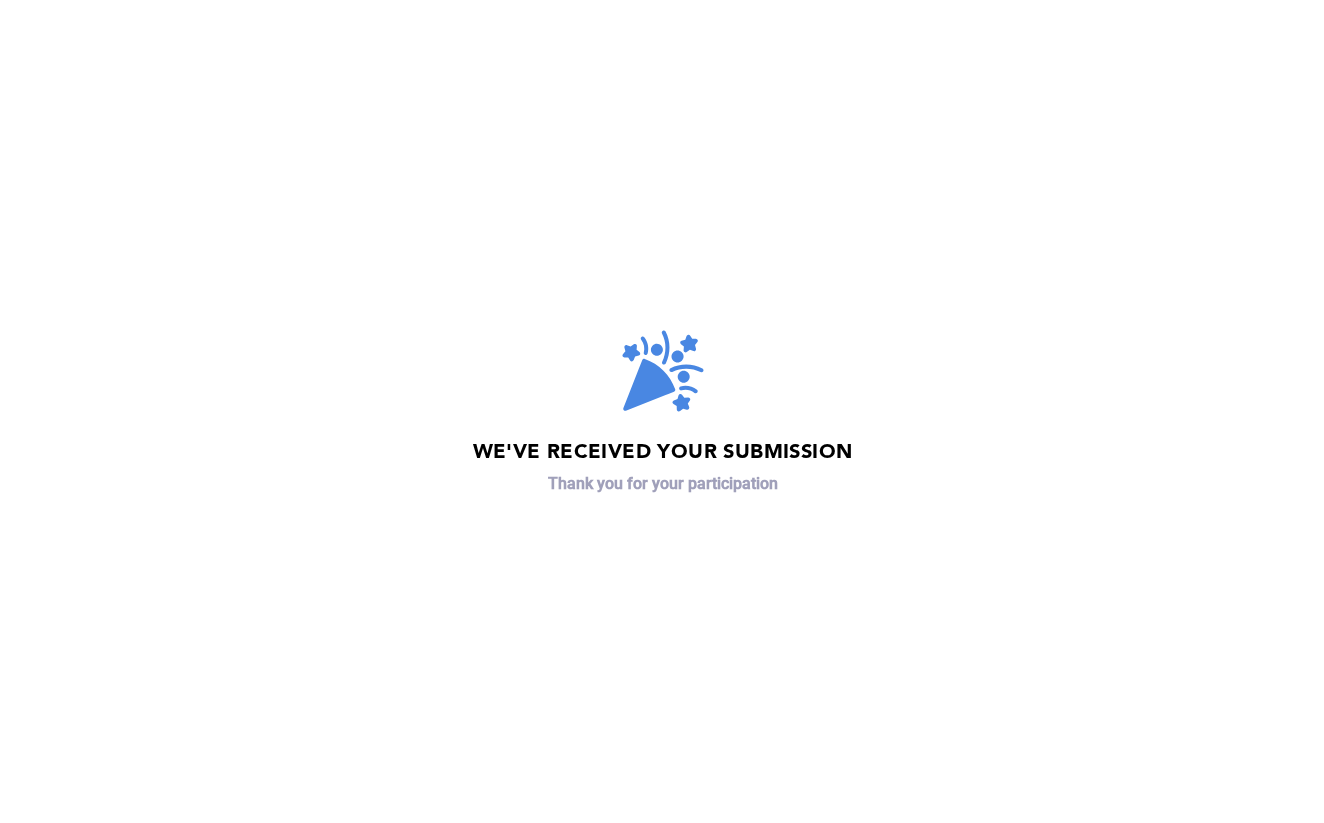 scroll, scrollTop: 0, scrollLeft: 0, axis: both 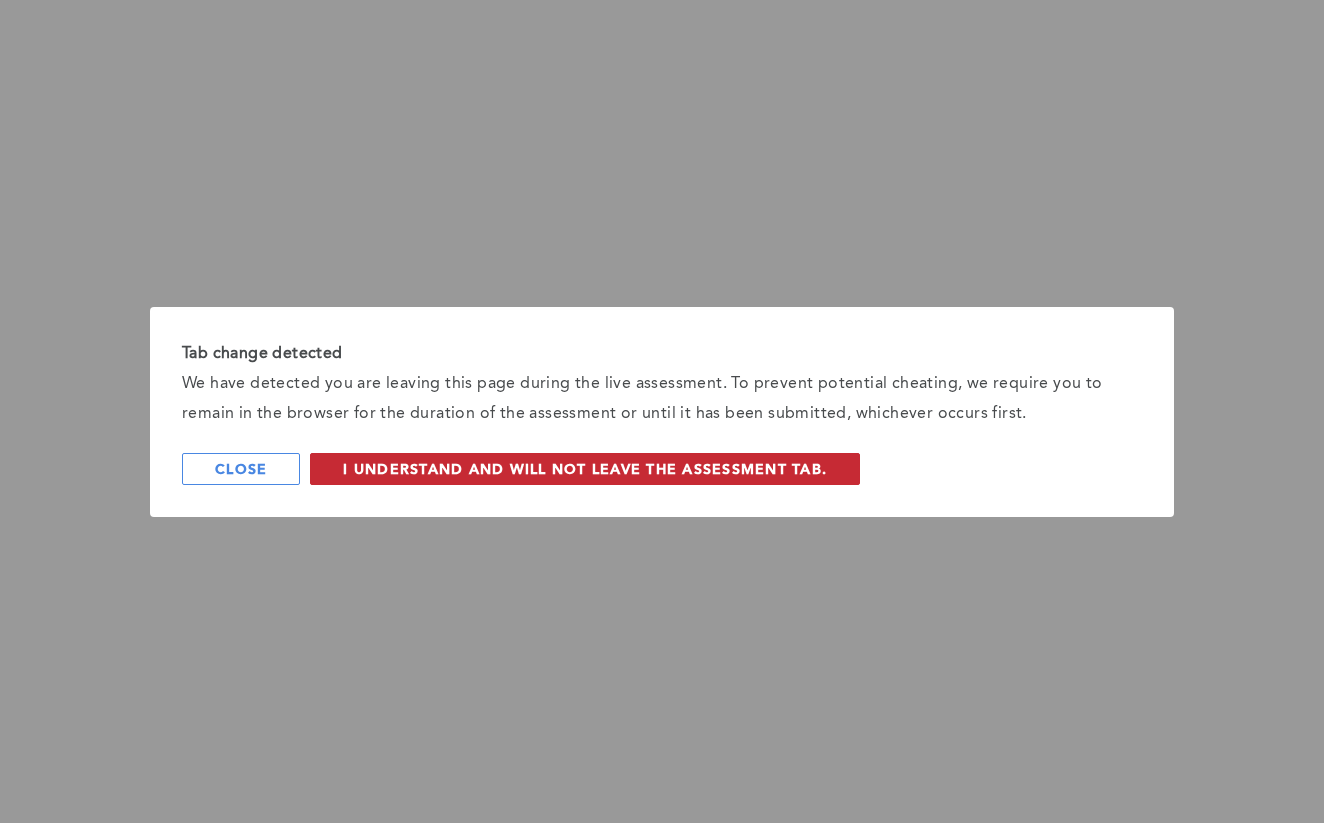 click on "I understand and will not leave the assessment tab." at bounding box center (585, 469) 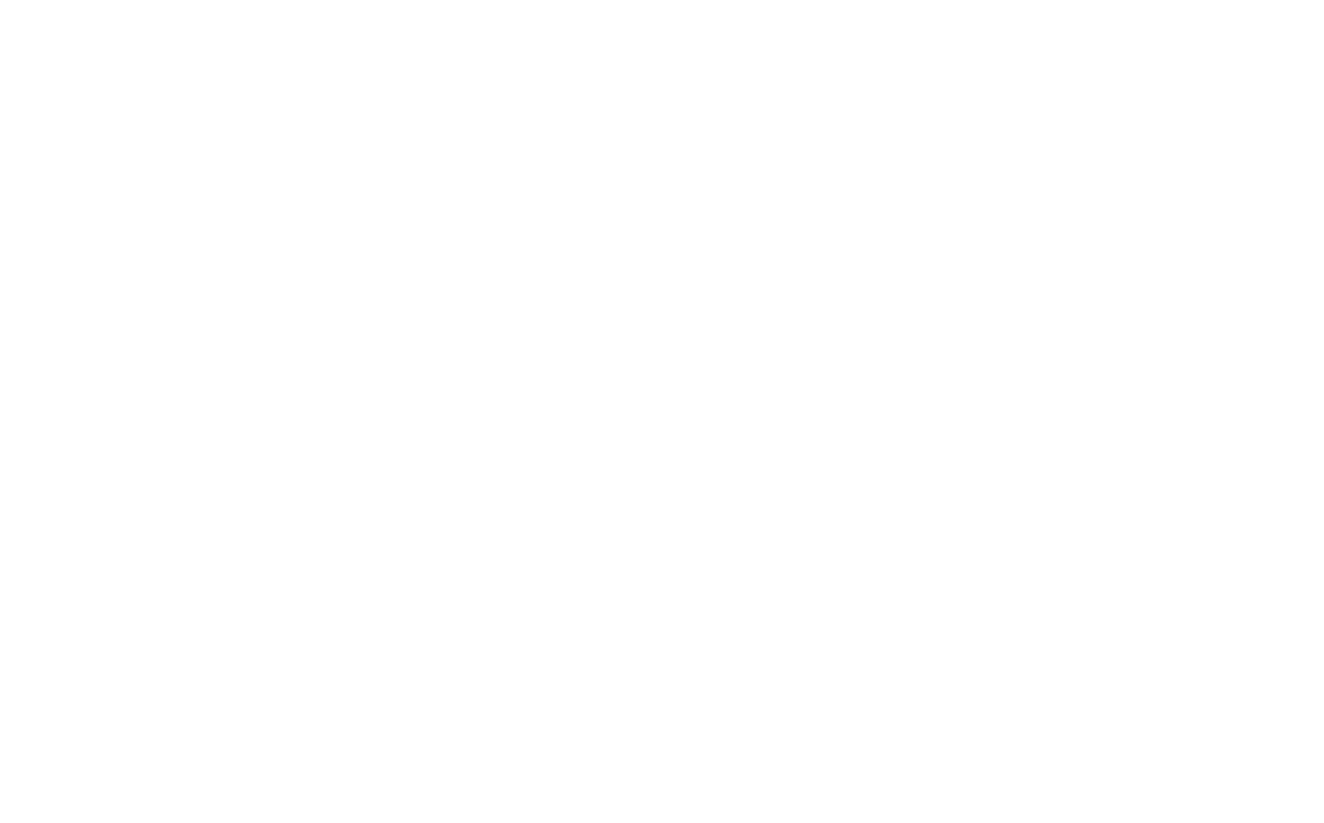 scroll, scrollTop: 0, scrollLeft: 0, axis: both 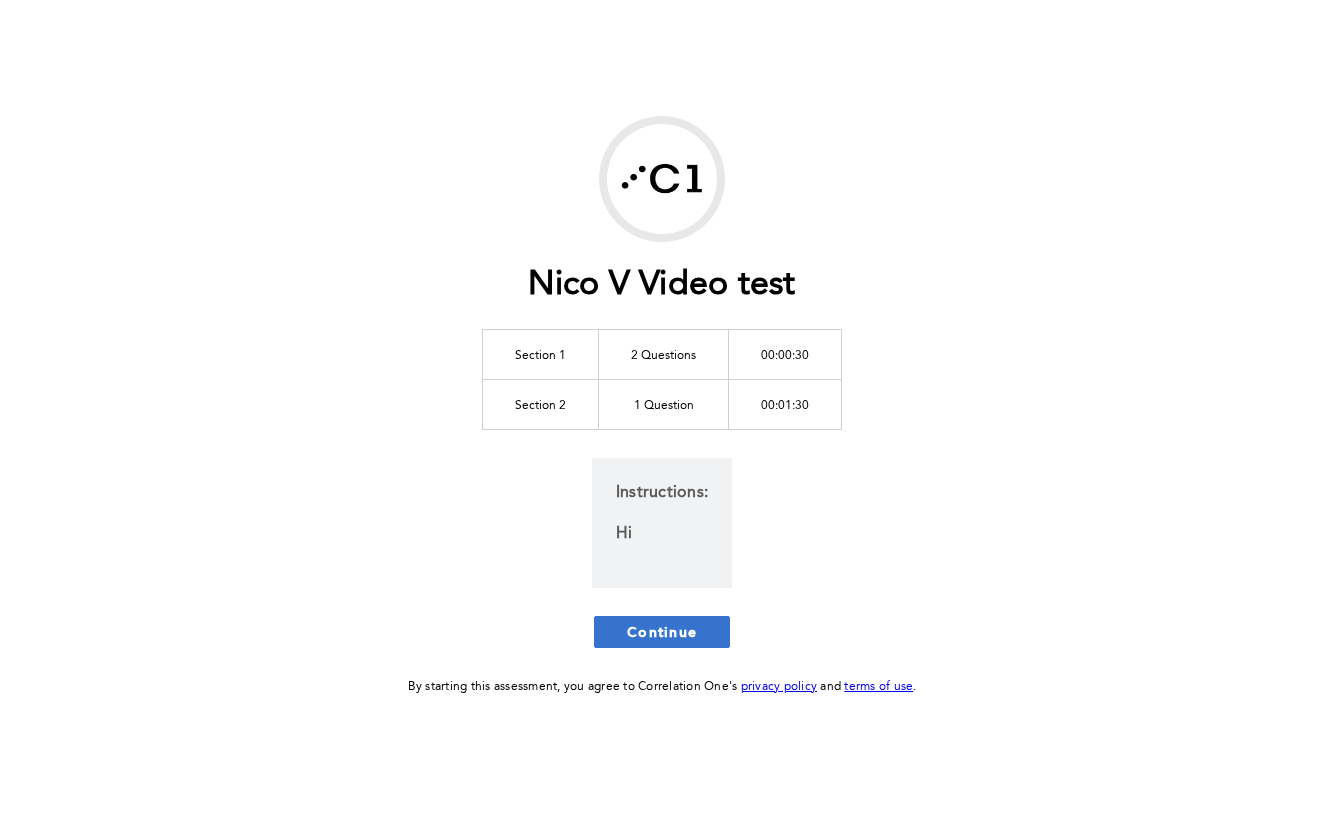 click on "Continue" at bounding box center [662, 631] 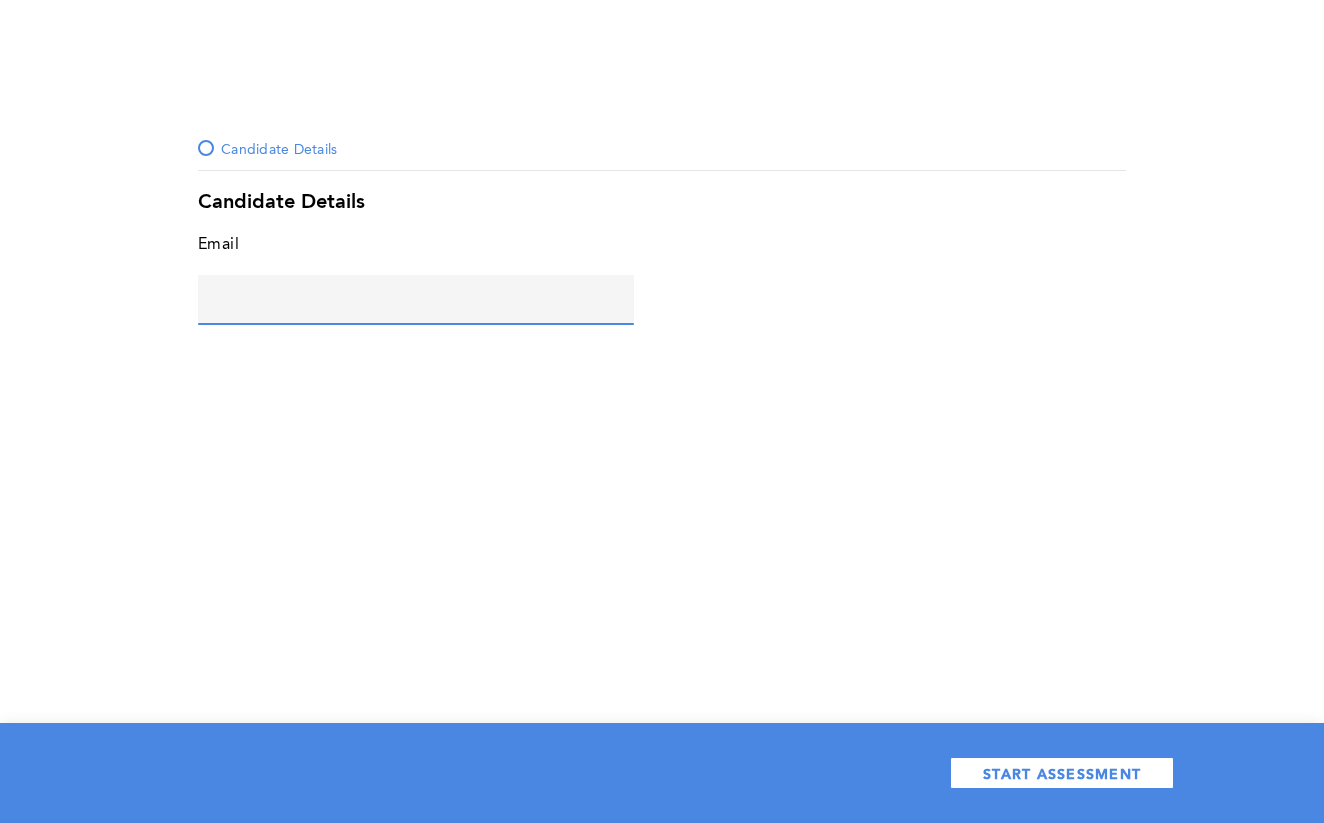 click 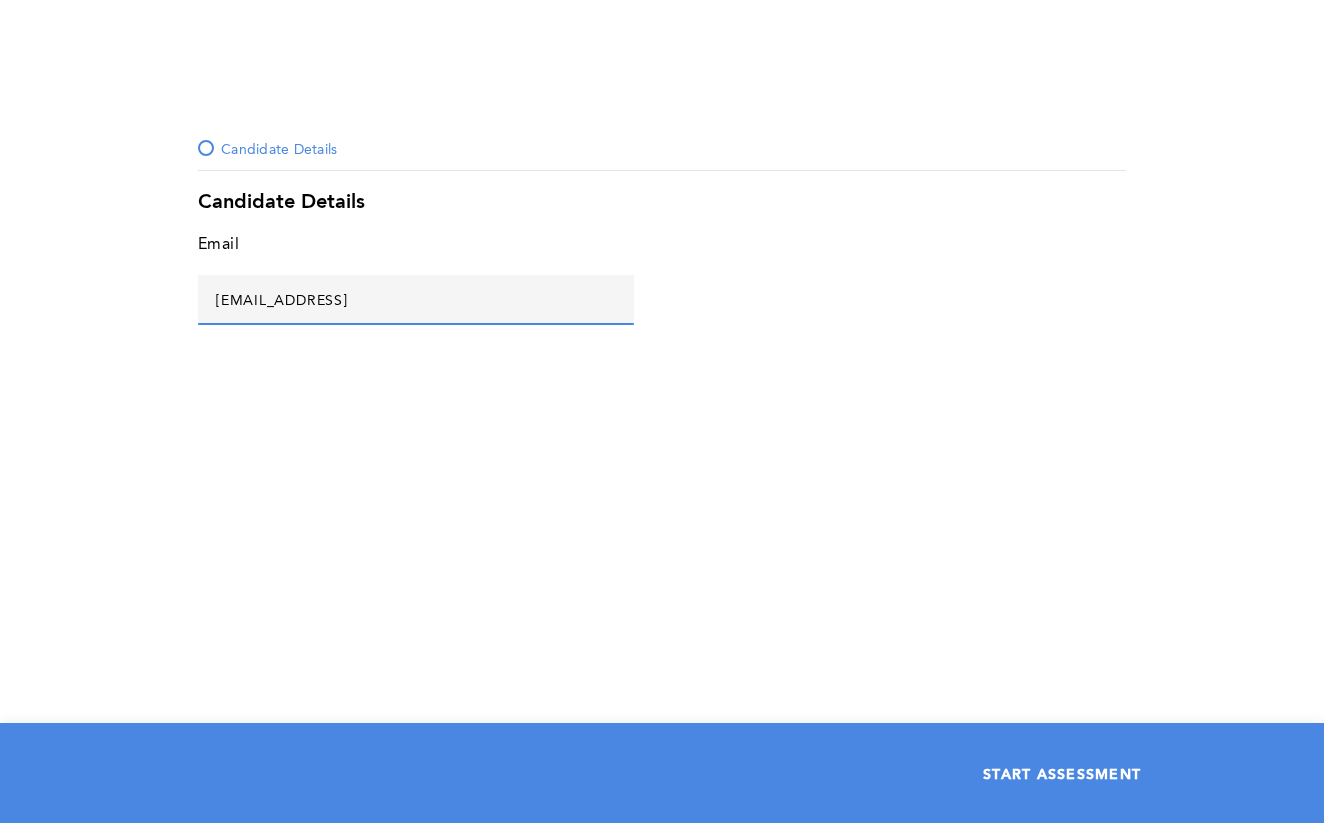 type on "[EMAIL_ADDRESS]" 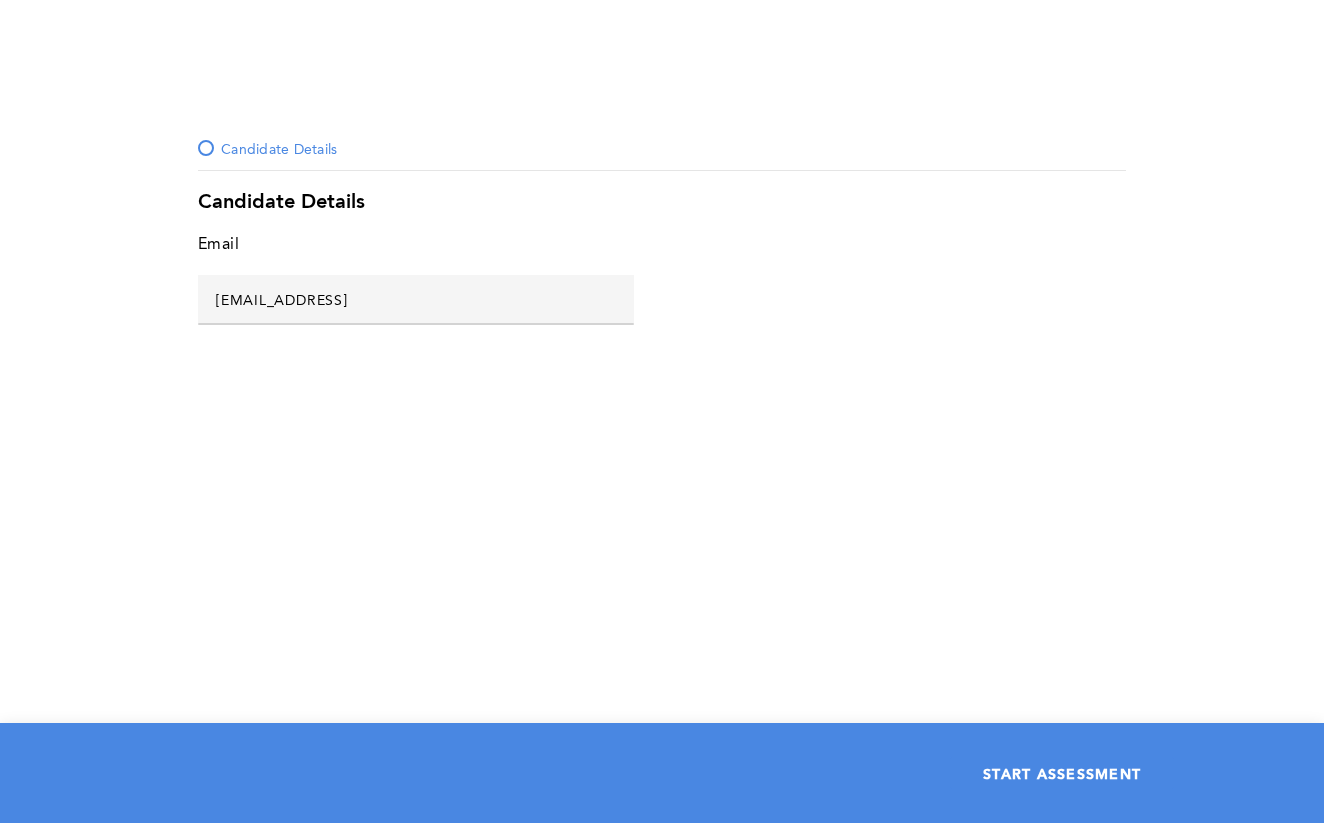 click on "START ASSESSMENT" at bounding box center (1062, 773) 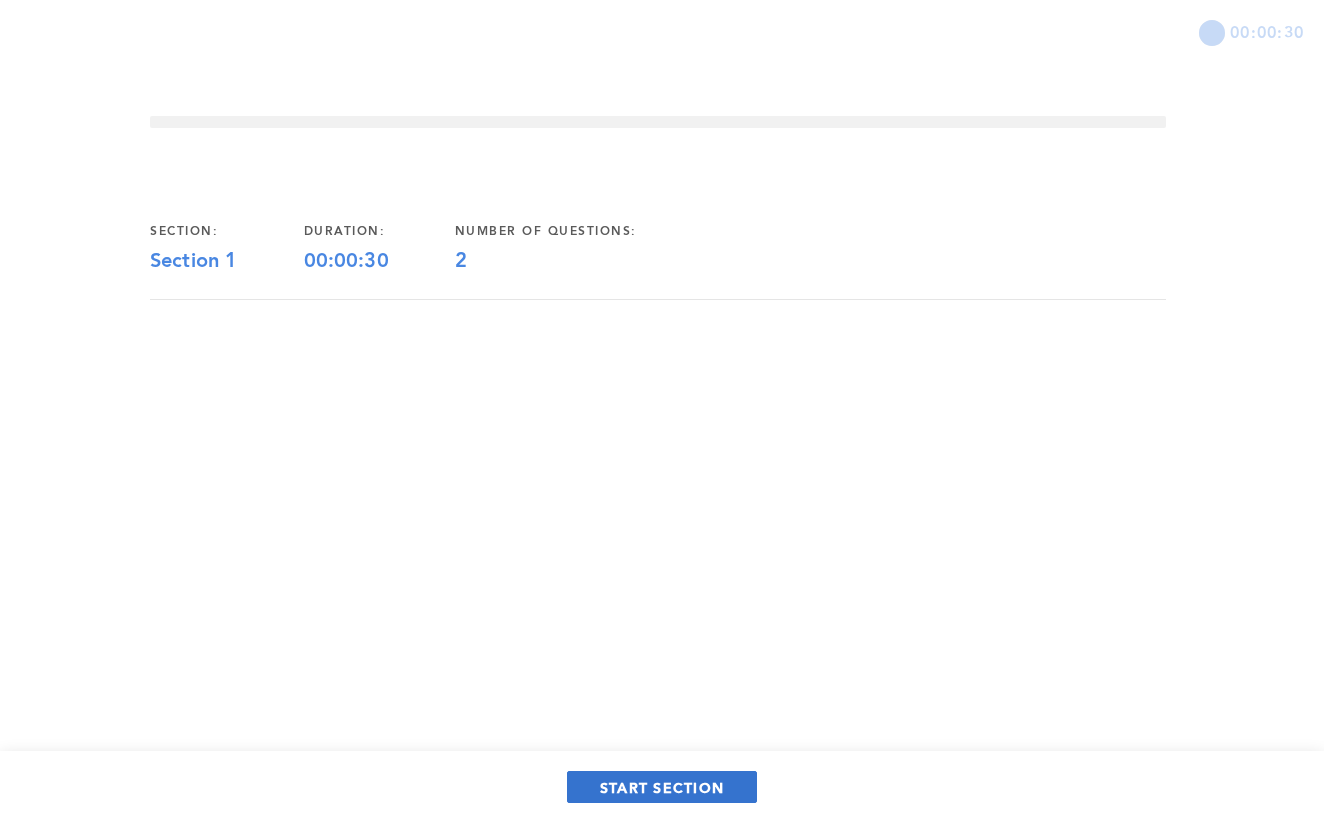 click on "START SECTION" at bounding box center [662, 787] 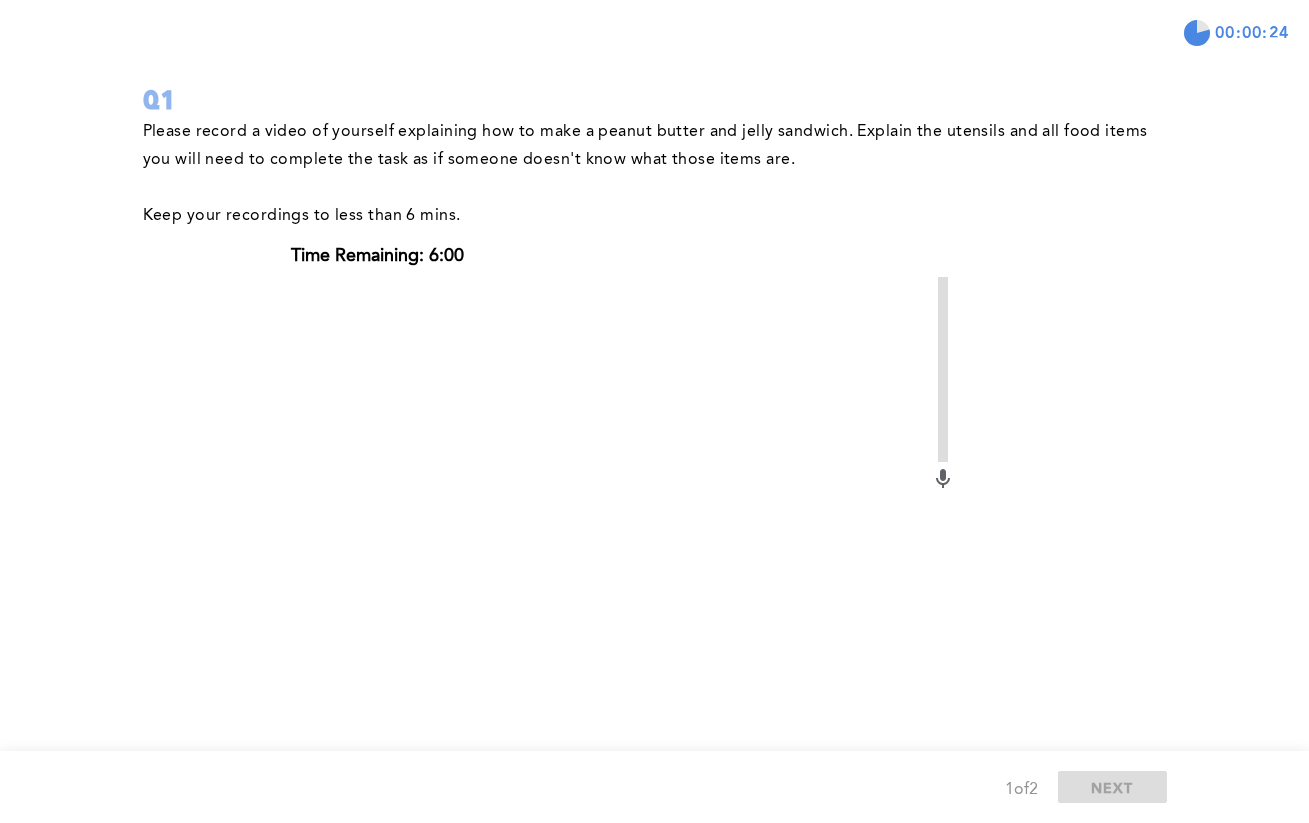 scroll, scrollTop: 270, scrollLeft: 0, axis: vertical 